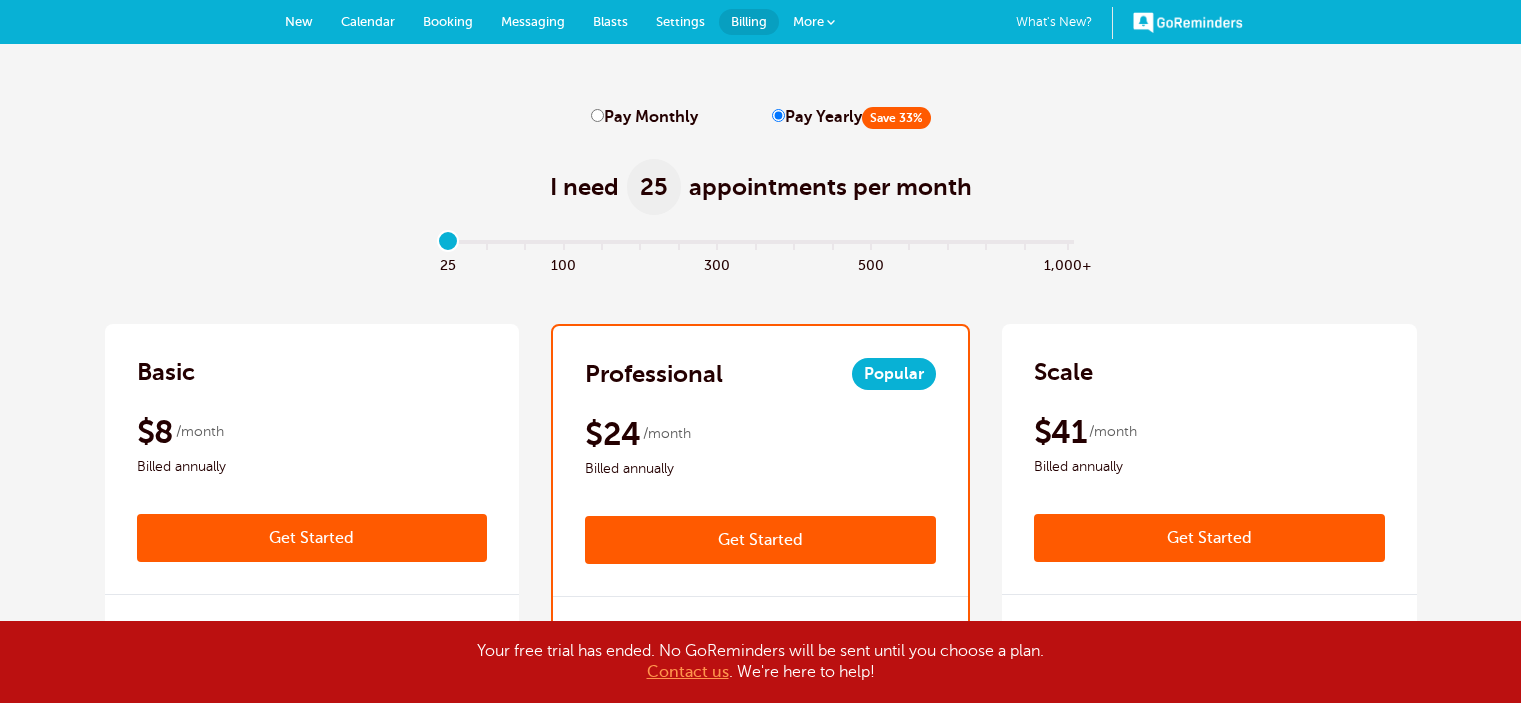 scroll, scrollTop: 0, scrollLeft: 0, axis: both 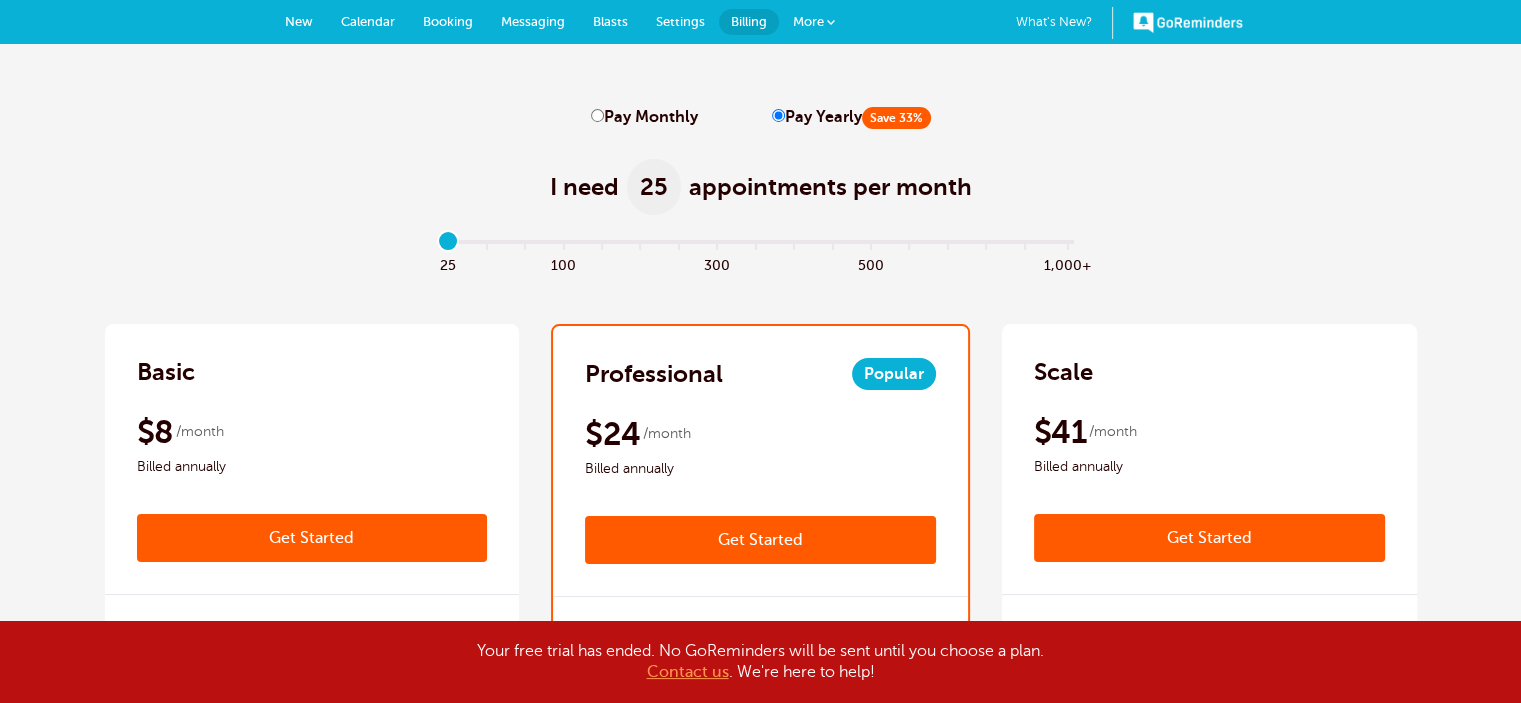 click on "New" at bounding box center [299, 21] 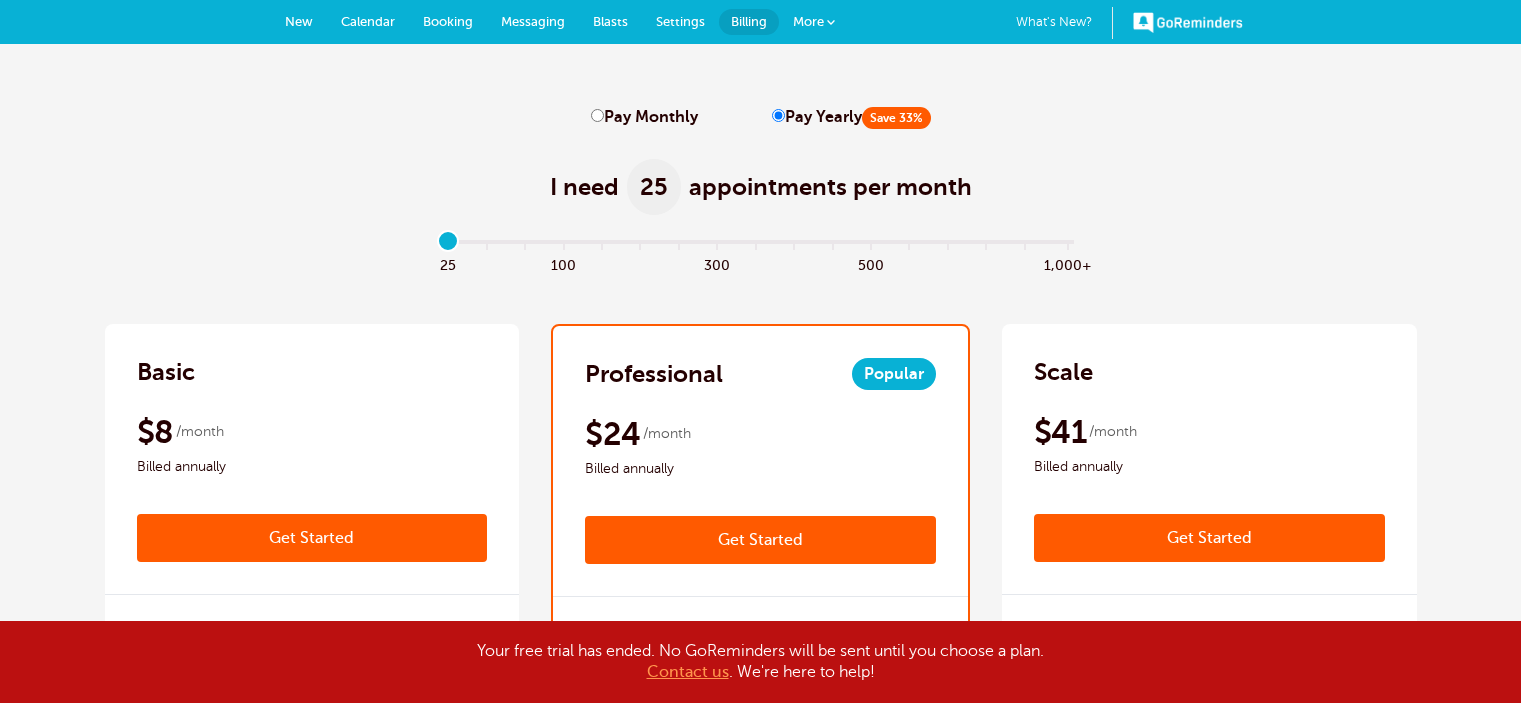scroll, scrollTop: 0, scrollLeft: 0, axis: both 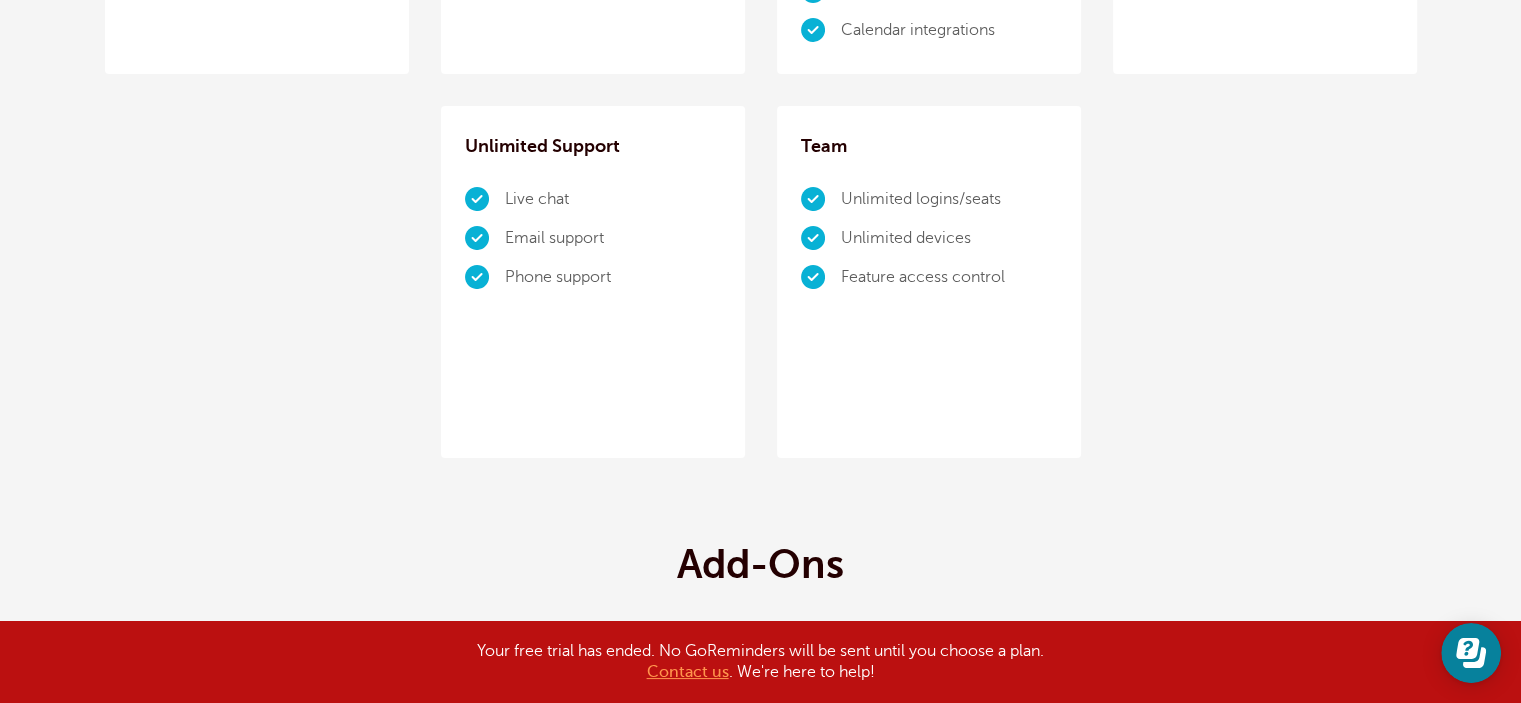 click on "Add-Ons
$6/month
$4/mo billed yearly
Message Blasts - Mass Texts & Emails
Send a text or email to all your clients (or a group) at once. Includes 250 messages/month, additional messages cost $10 per every 250 messages sent.
$6/month
$4/mo billed yearly
2-Way Messaging (SMS & Email)
Text back and forth with clients without giving them your personal cell phone number. Respond to questions, send deposit requests, coordinate scheduling, and more.
This feature works for replying to texts and emails from clients. Includes 250 messages/month, additional messages cost $10 per every 250 messages sent.
$12/month
$8/mo billed yearly
Follow-Up Messages" at bounding box center [761, 1094] 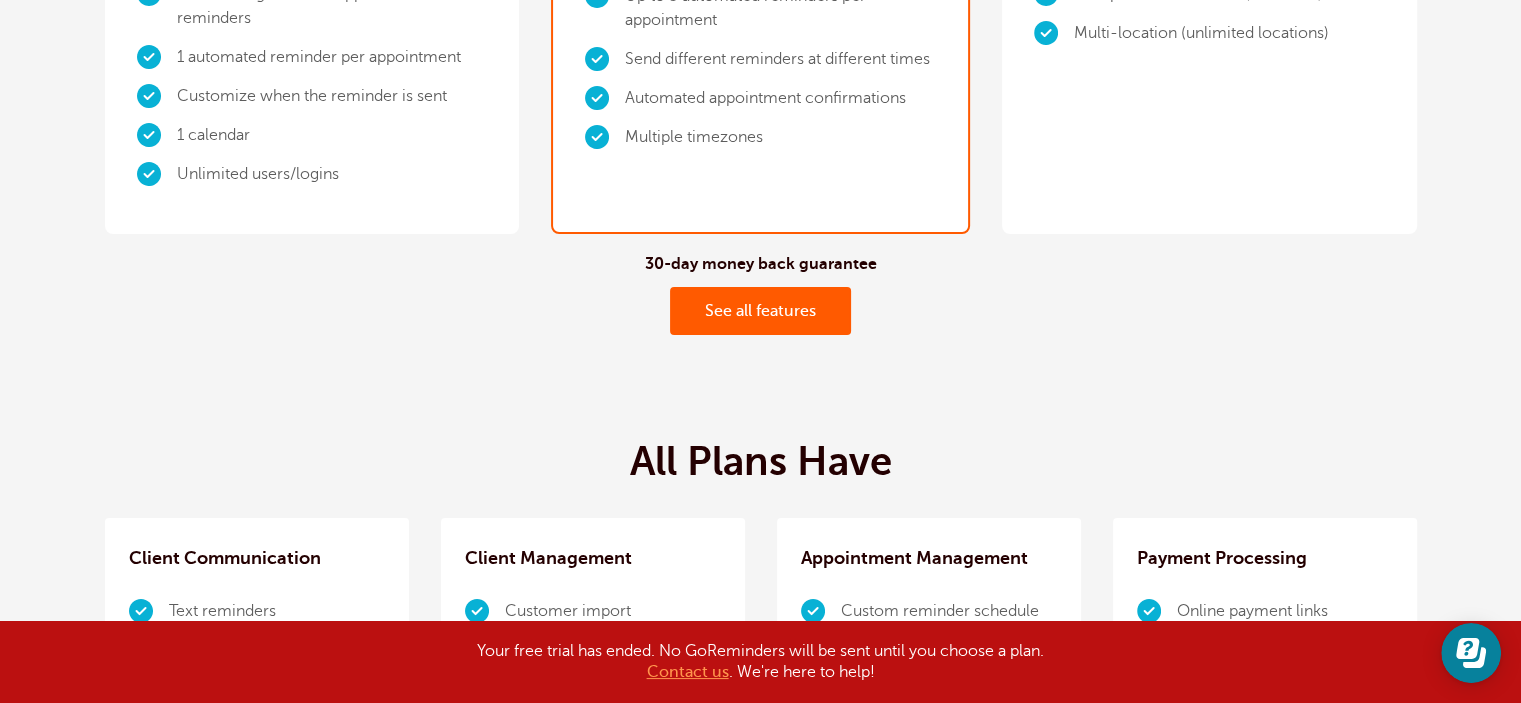 scroll, scrollTop: 300, scrollLeft: 0, axis: vertical 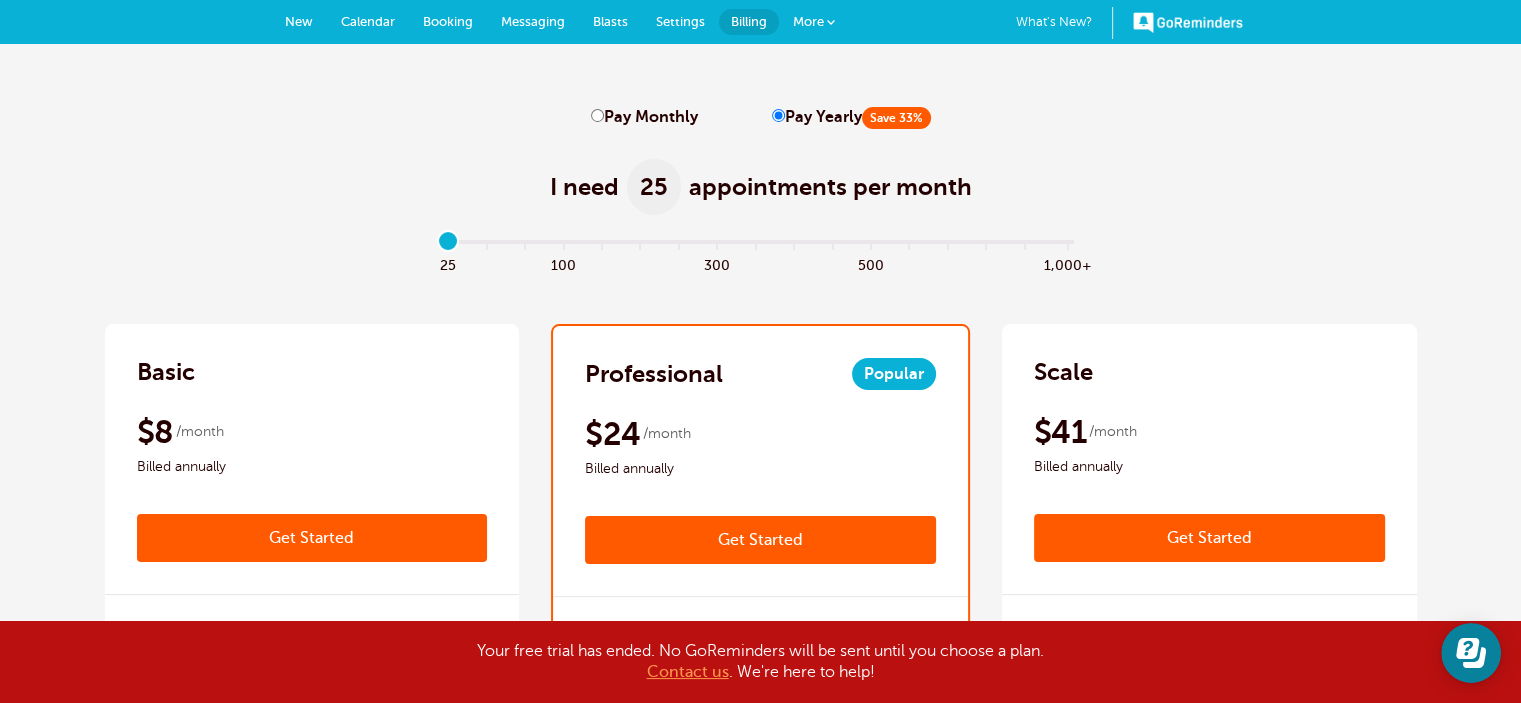 click on "More" at bounding box center (808, 21) 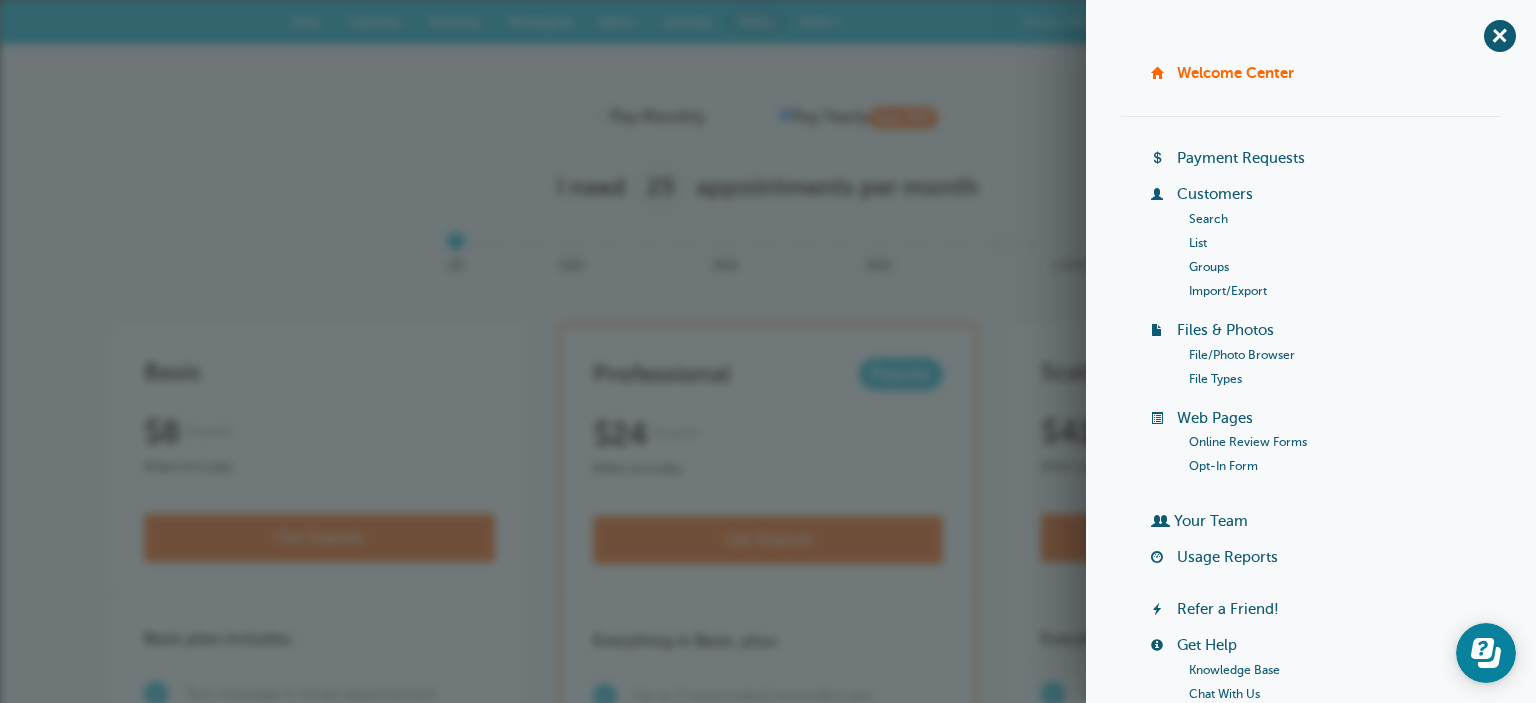 click on "Search" at bounding box center (1208, 219) 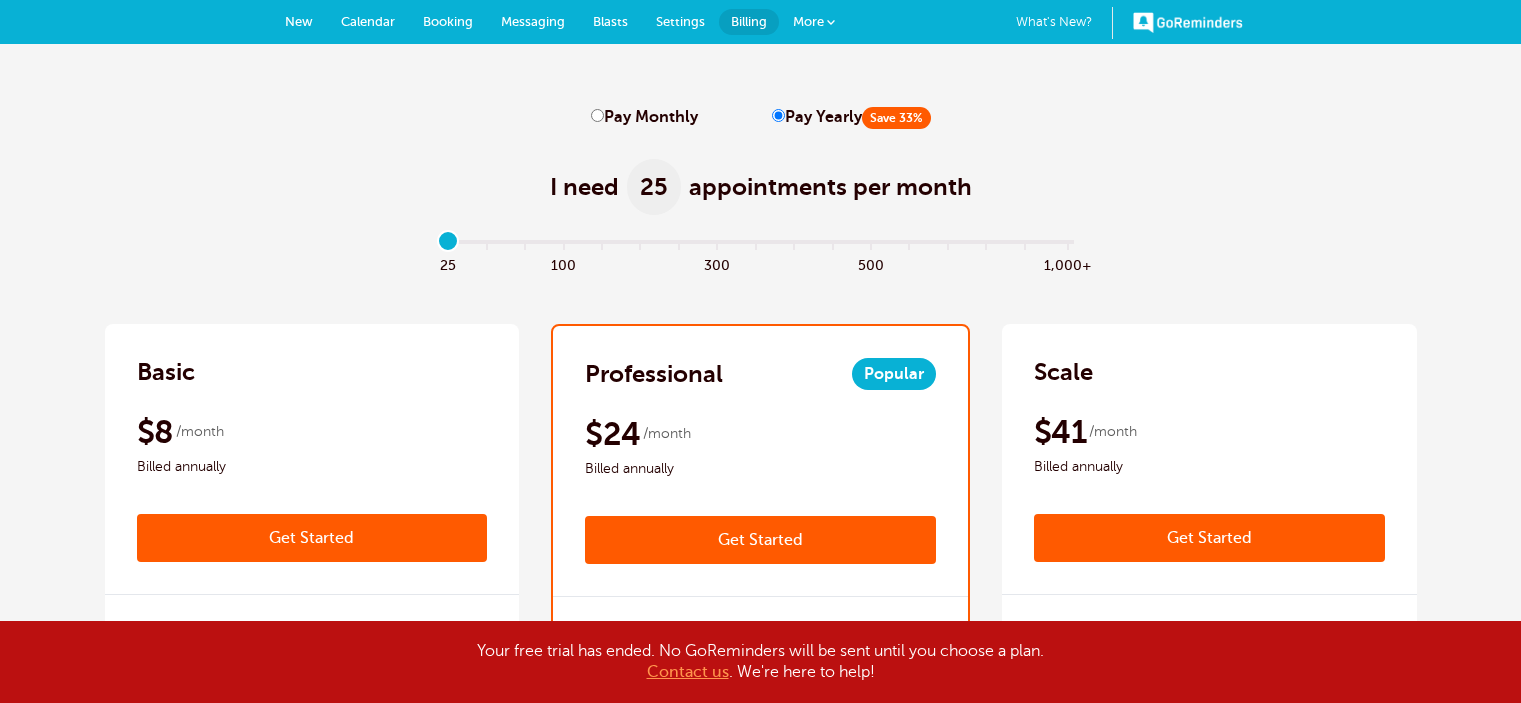 scroll, scrollTop: 0, scrollLeft: 0, axis: both 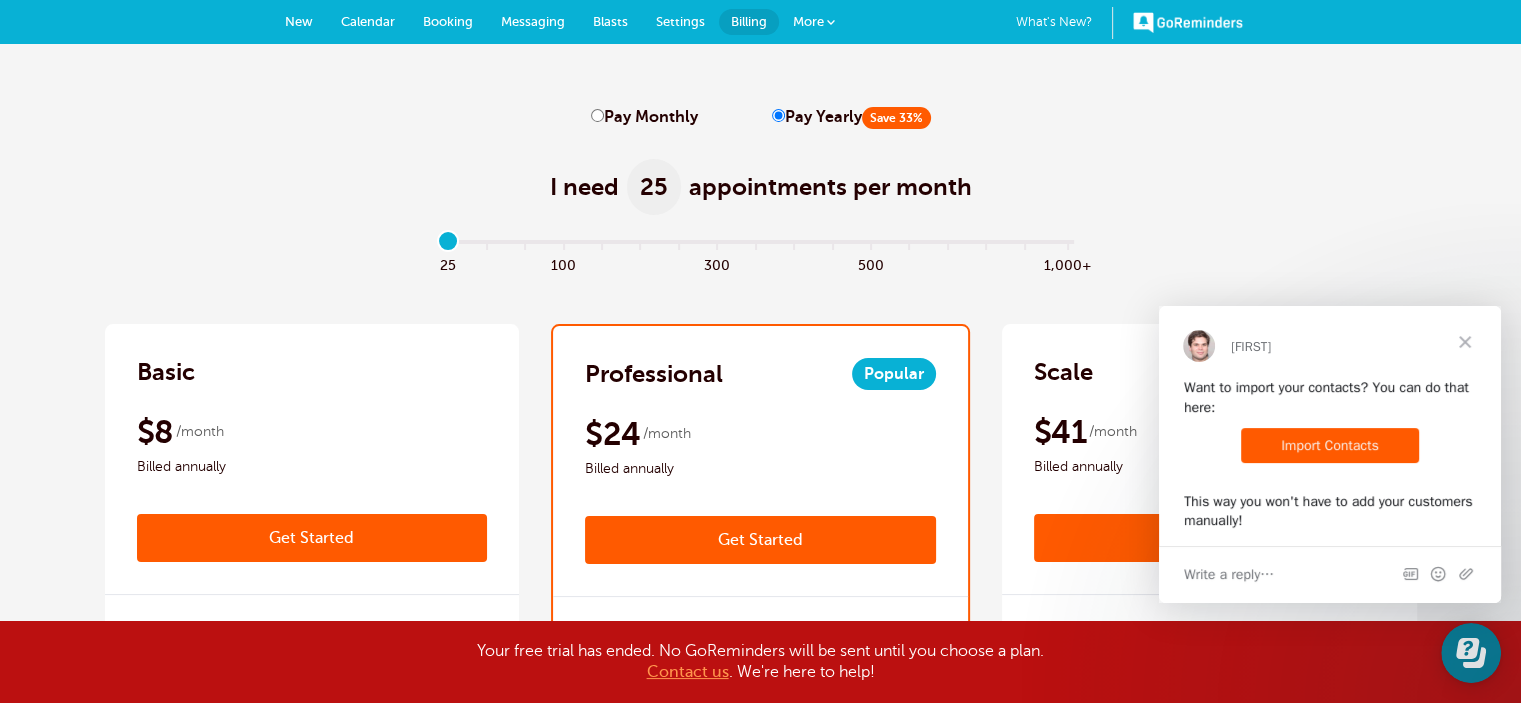click at bounding box center (1465, 342) 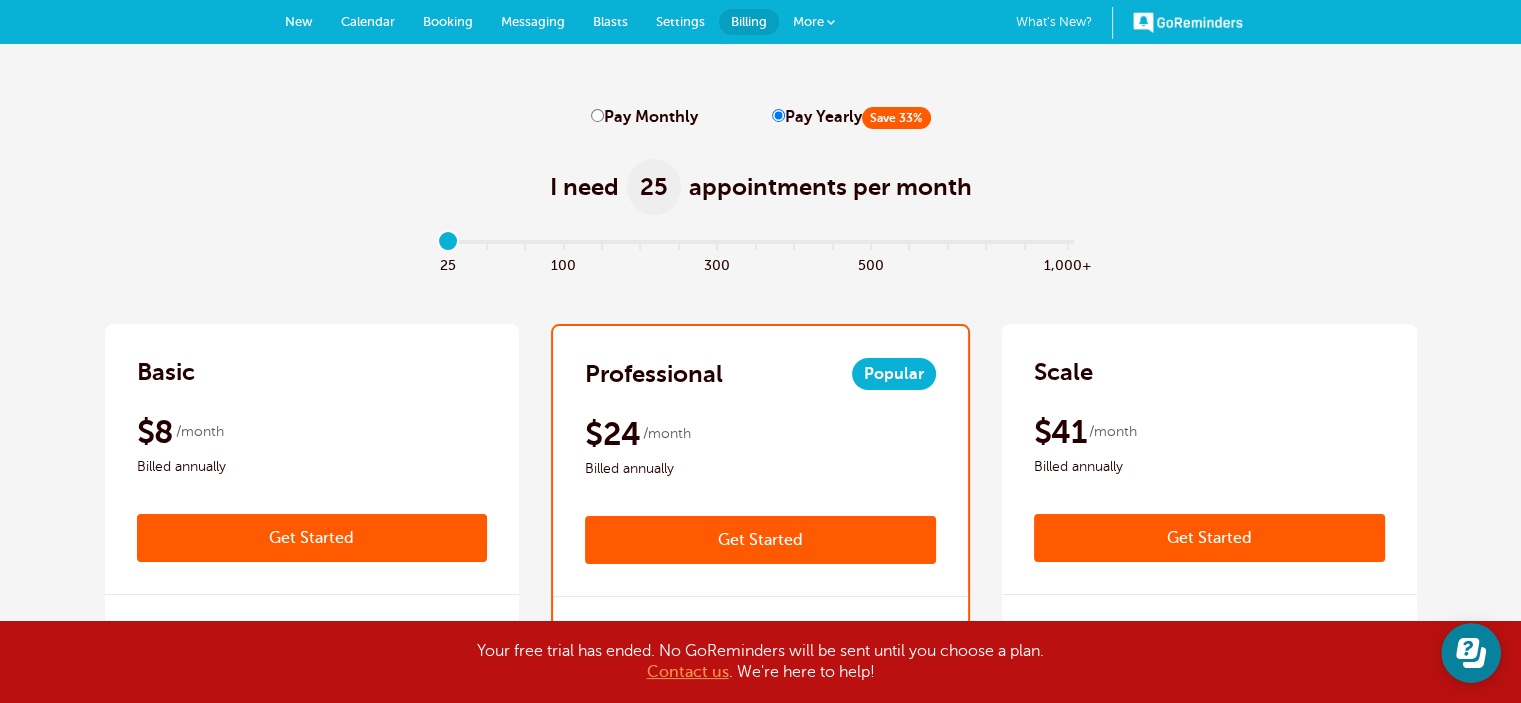 click on "GoReminders" at bounding box center [1188, 22] 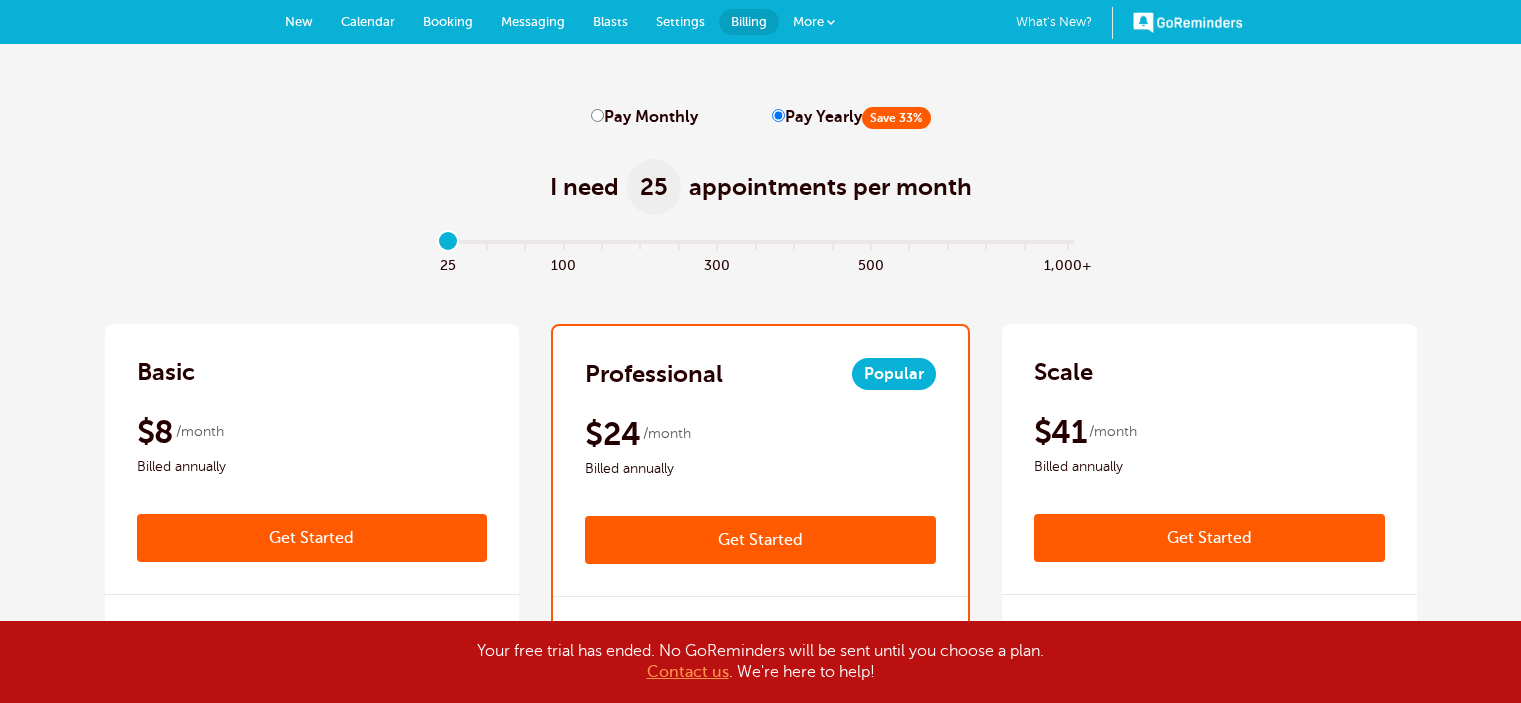 scroll, scrollTop: 0, scrollLeft: 0, axis: both 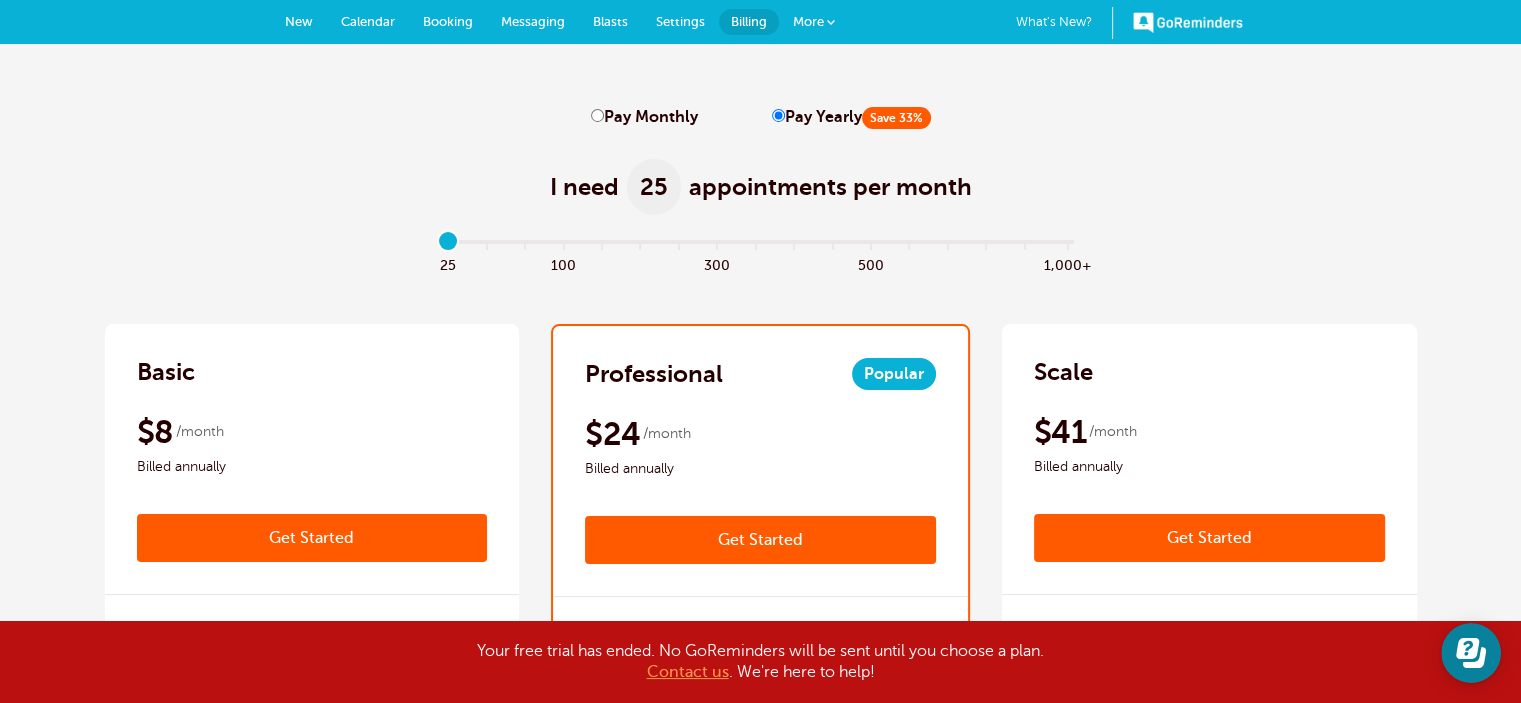 click on "New" at bounding box center (299, 21) 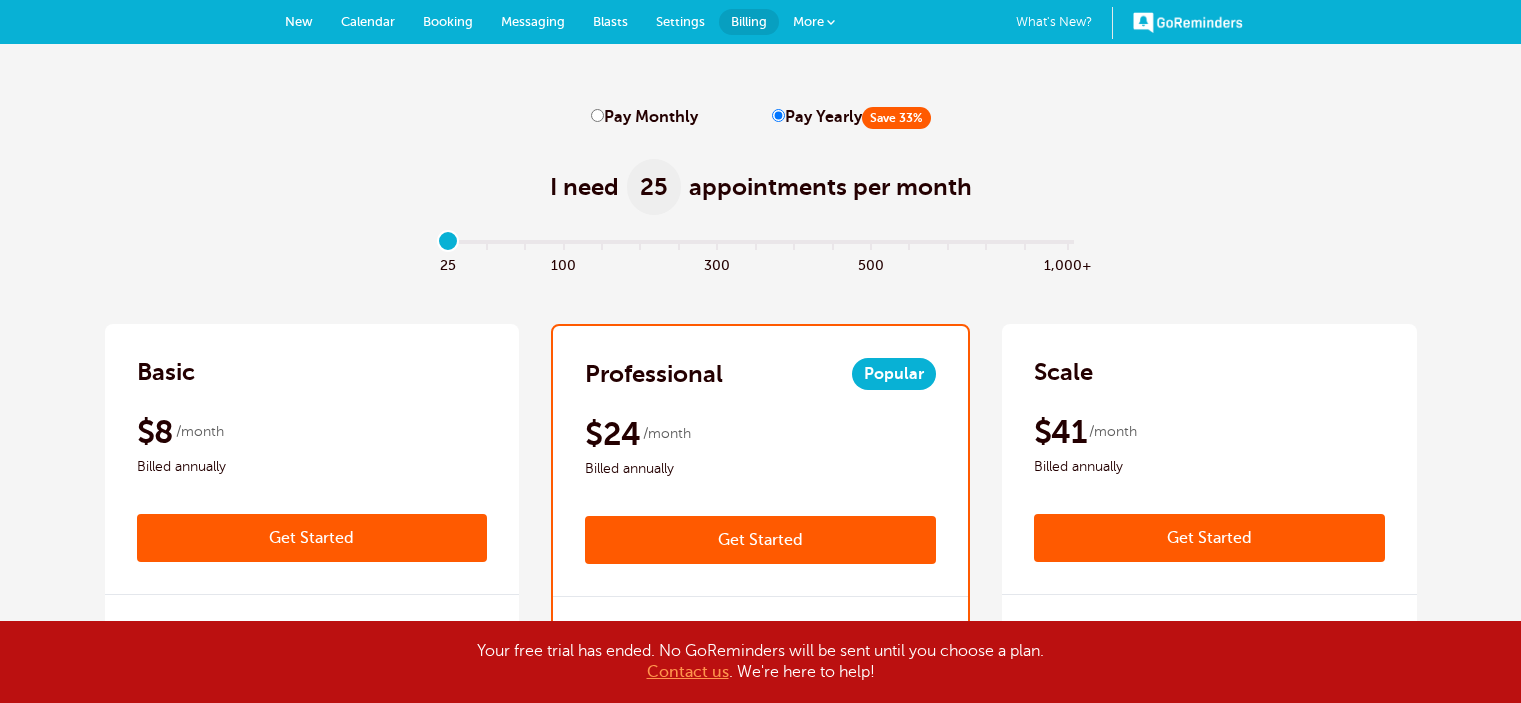 scroll, scrollTop: 0, scrollLeft: 0, axis: both 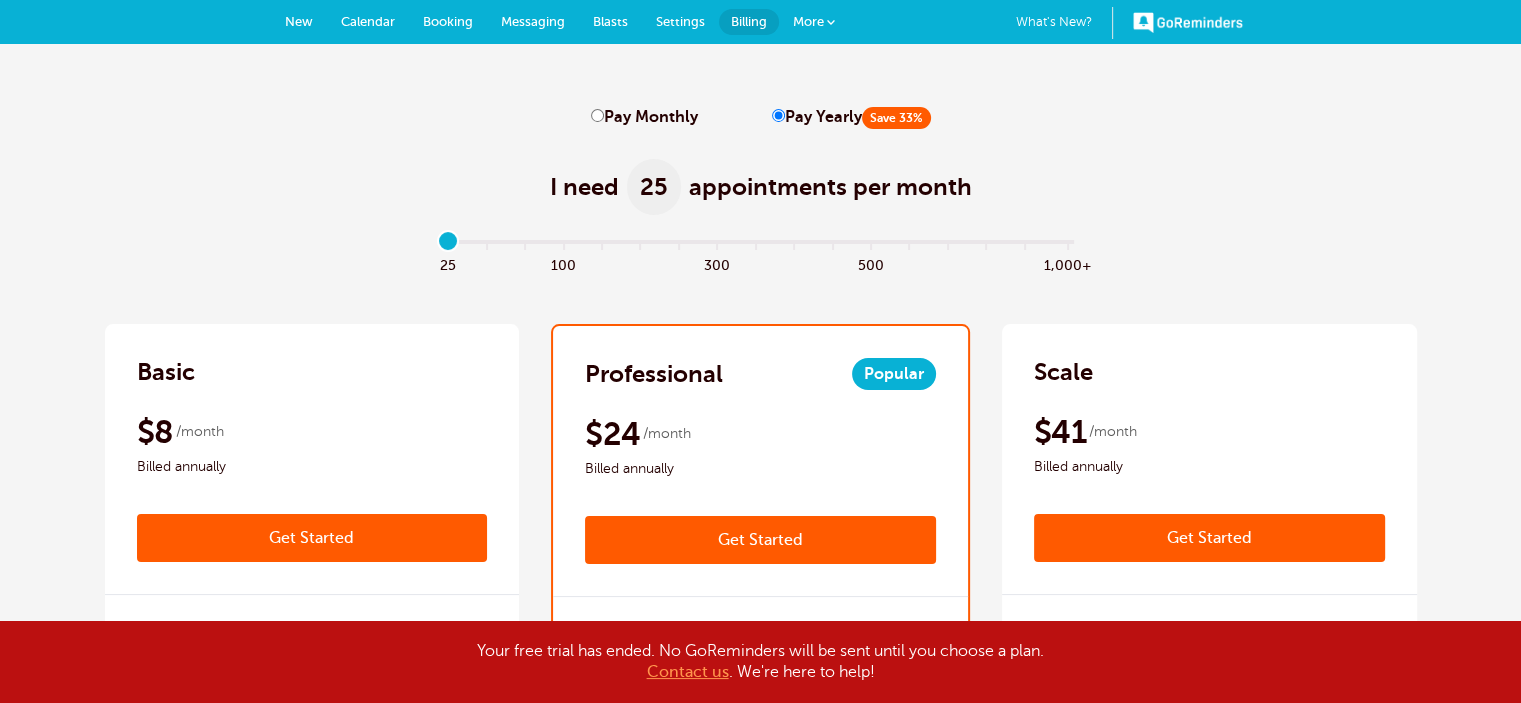click on "Calendar" at bounding box center (368, 21) 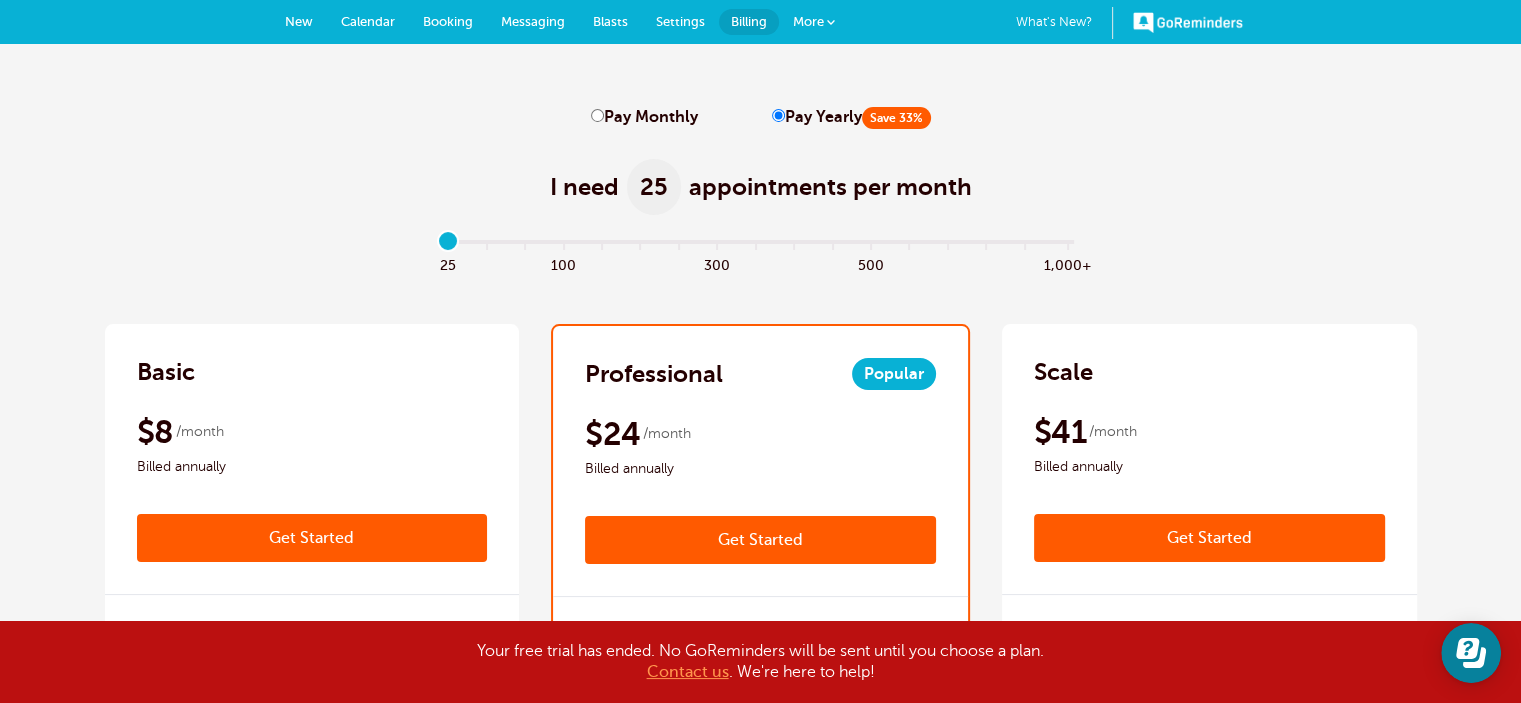 scroll, scrollTop: 0, scrollLeft: 0, axis: both 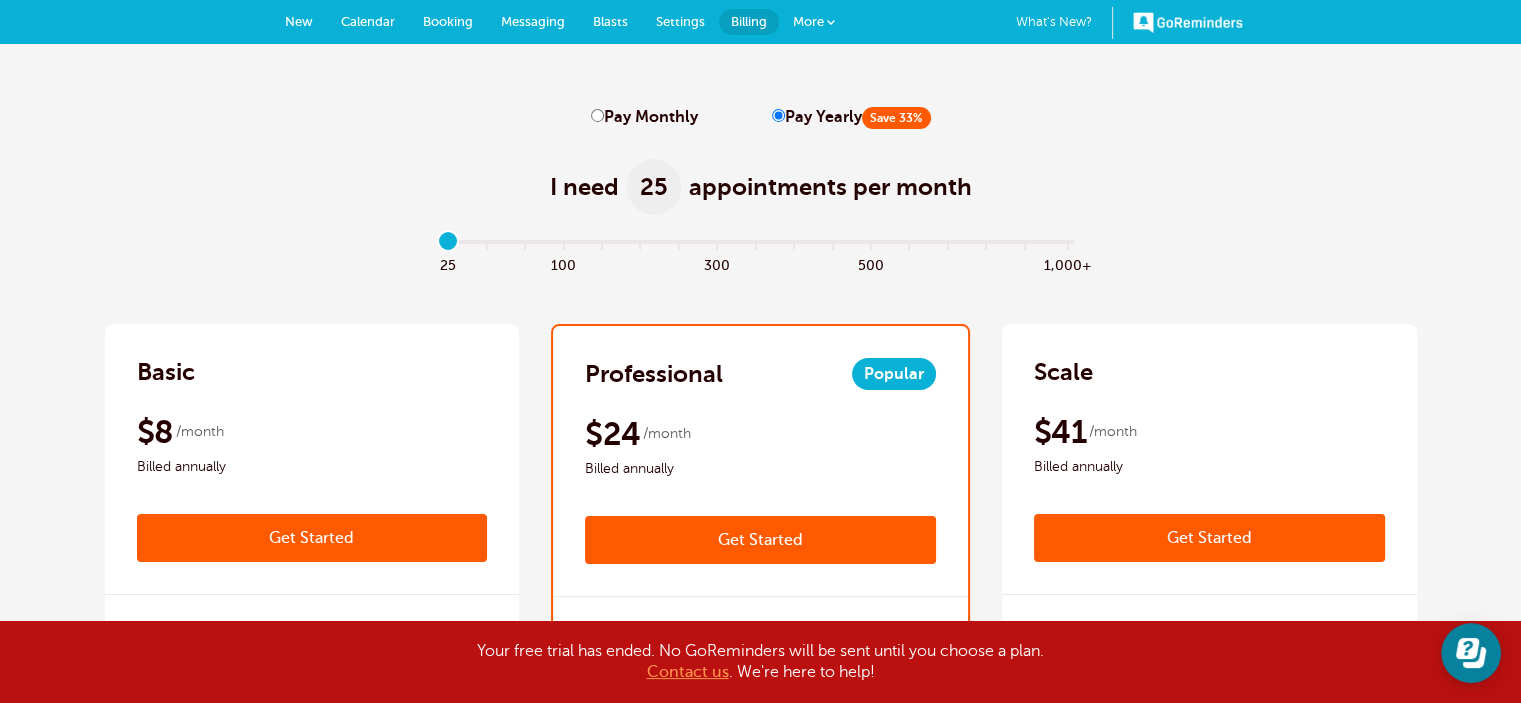click on "Booking" at bounding box center (448, 22) 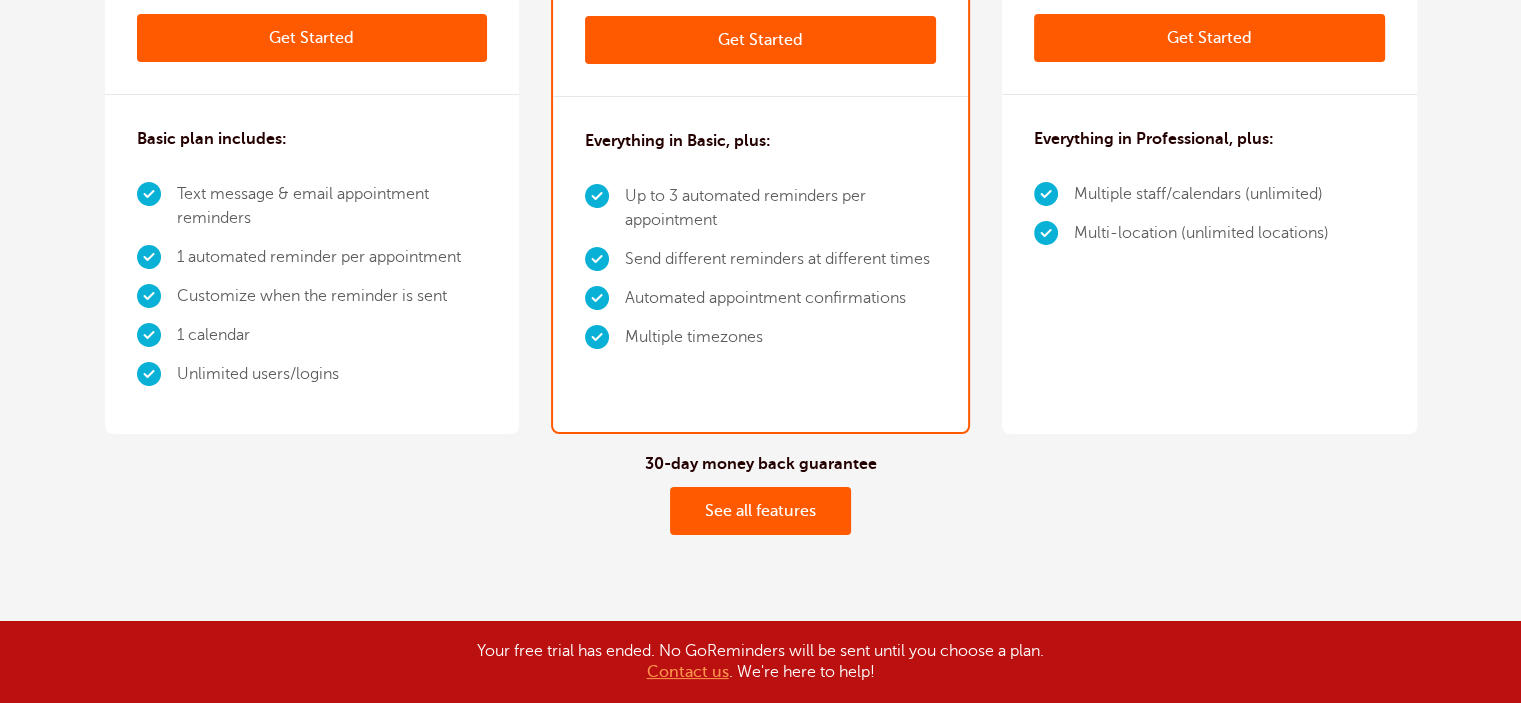 scroll, scrollTop: 771, scrollLeft: 0, axis: vertical 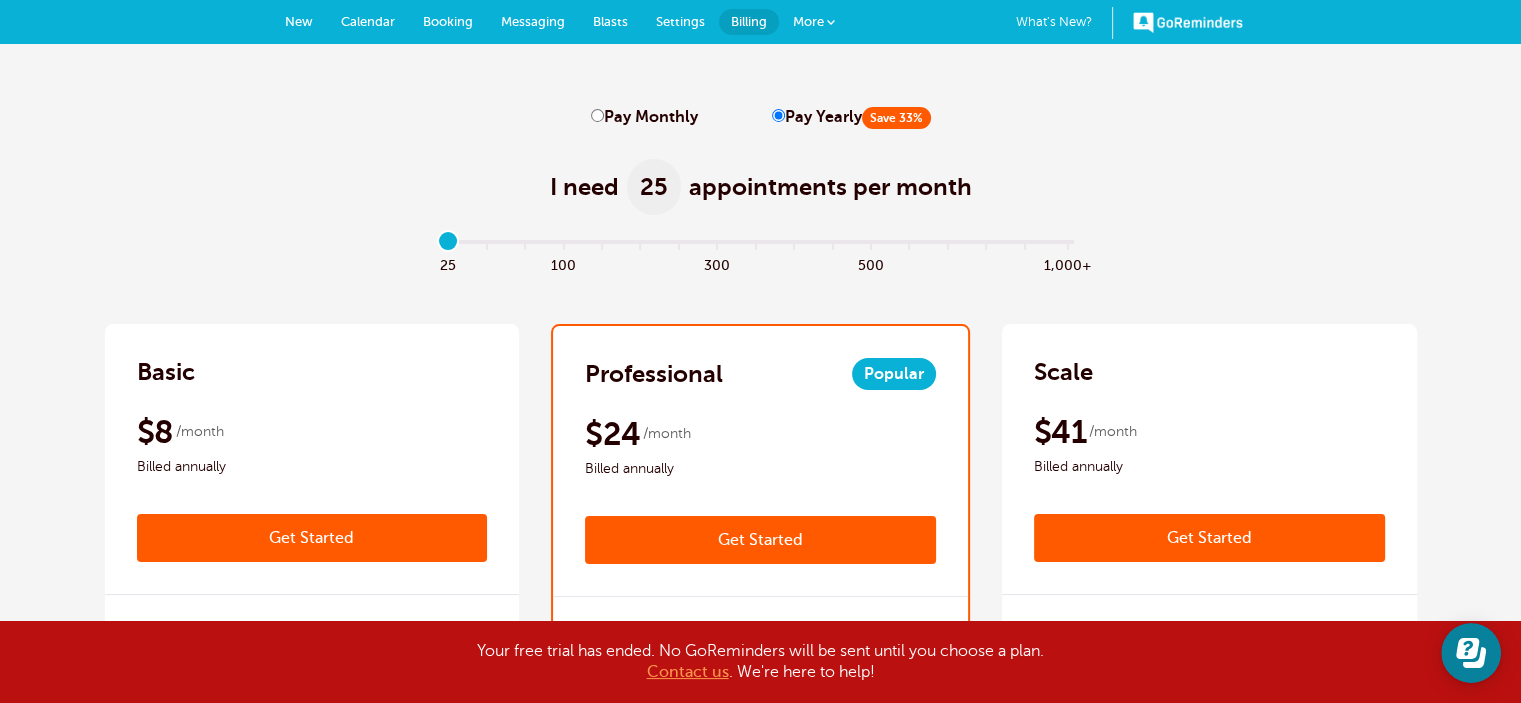 click on "GoReminders" at bounding box center [1188, 22] 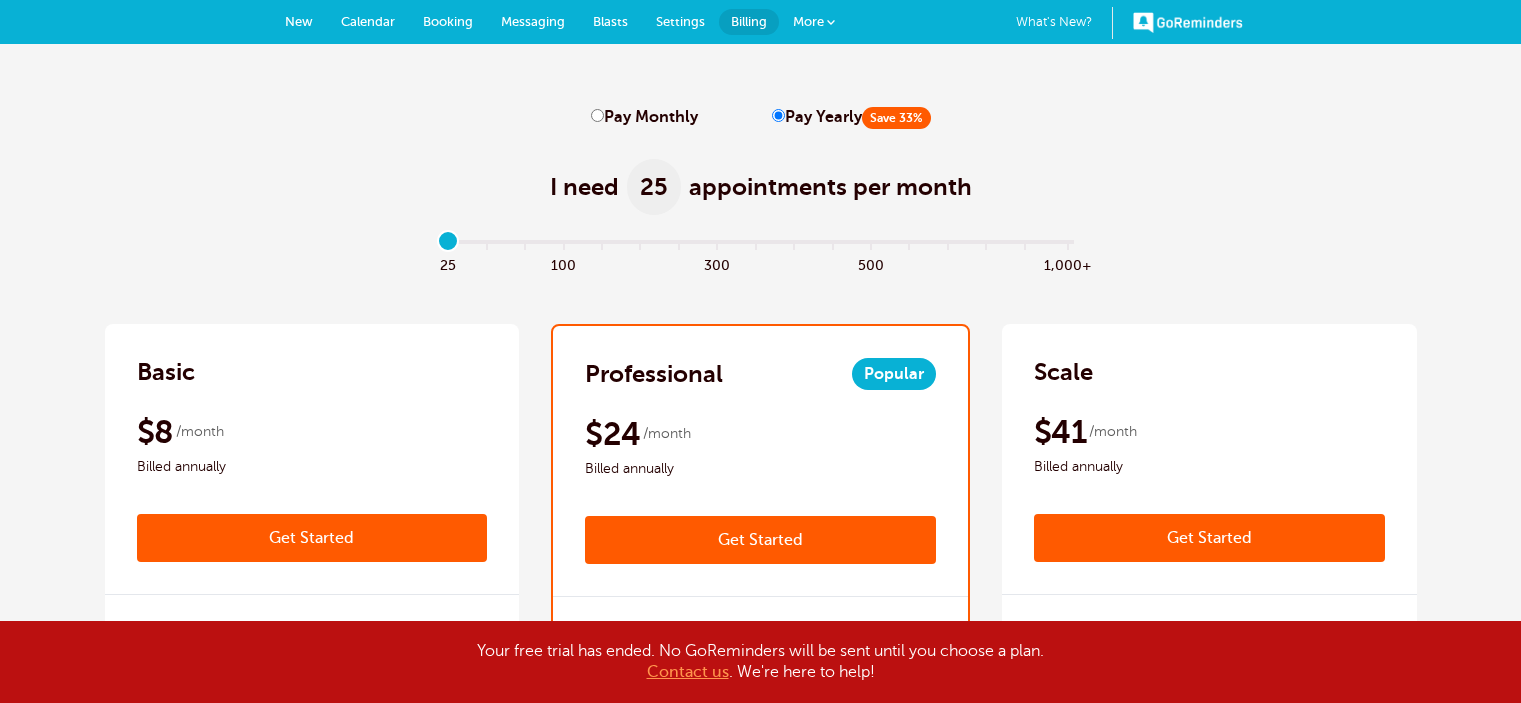 scroll, scrollTop: 0, scrollLeft: 0, axis: both 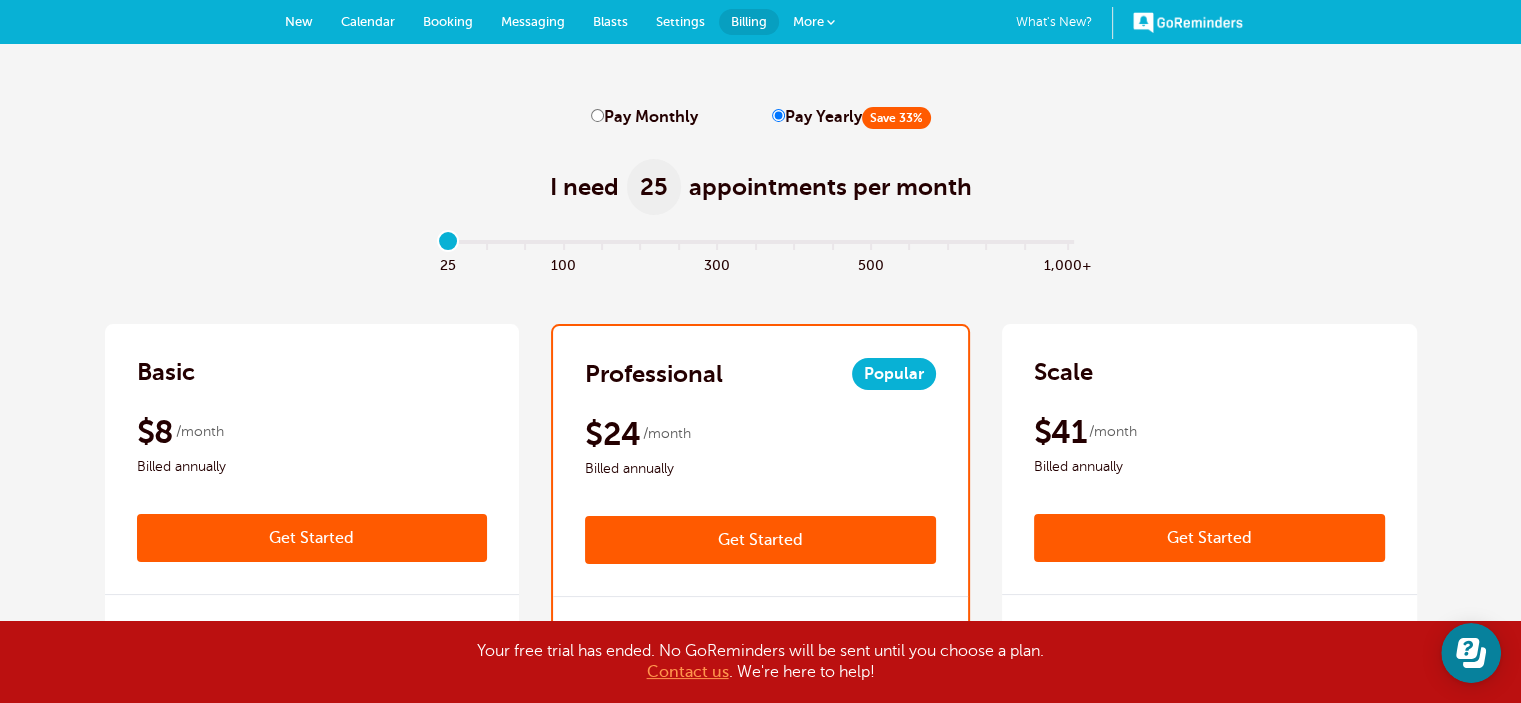 click on "GoReminders" at bounding box center [1188, 22] 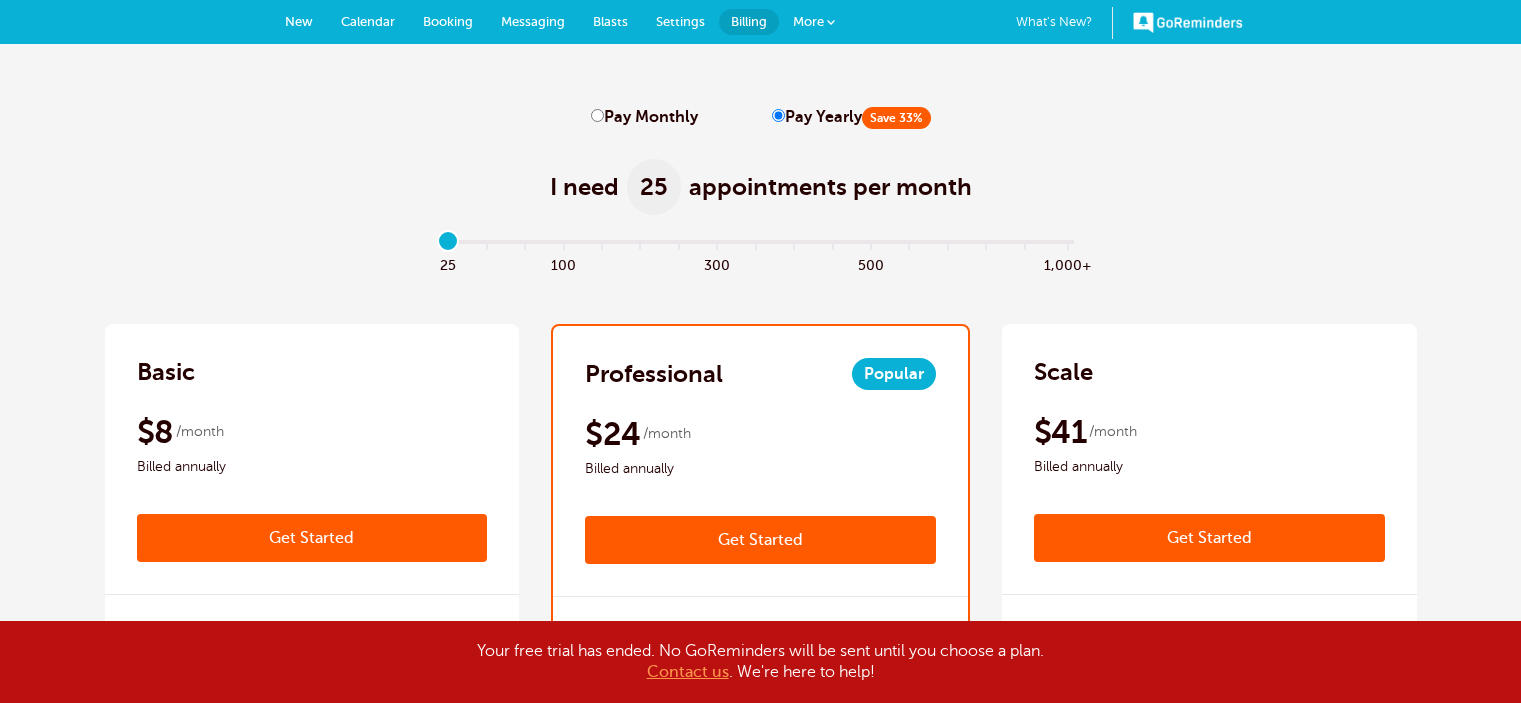 scroll, scrollTop: 0, scrollLeft: 0, axis: both 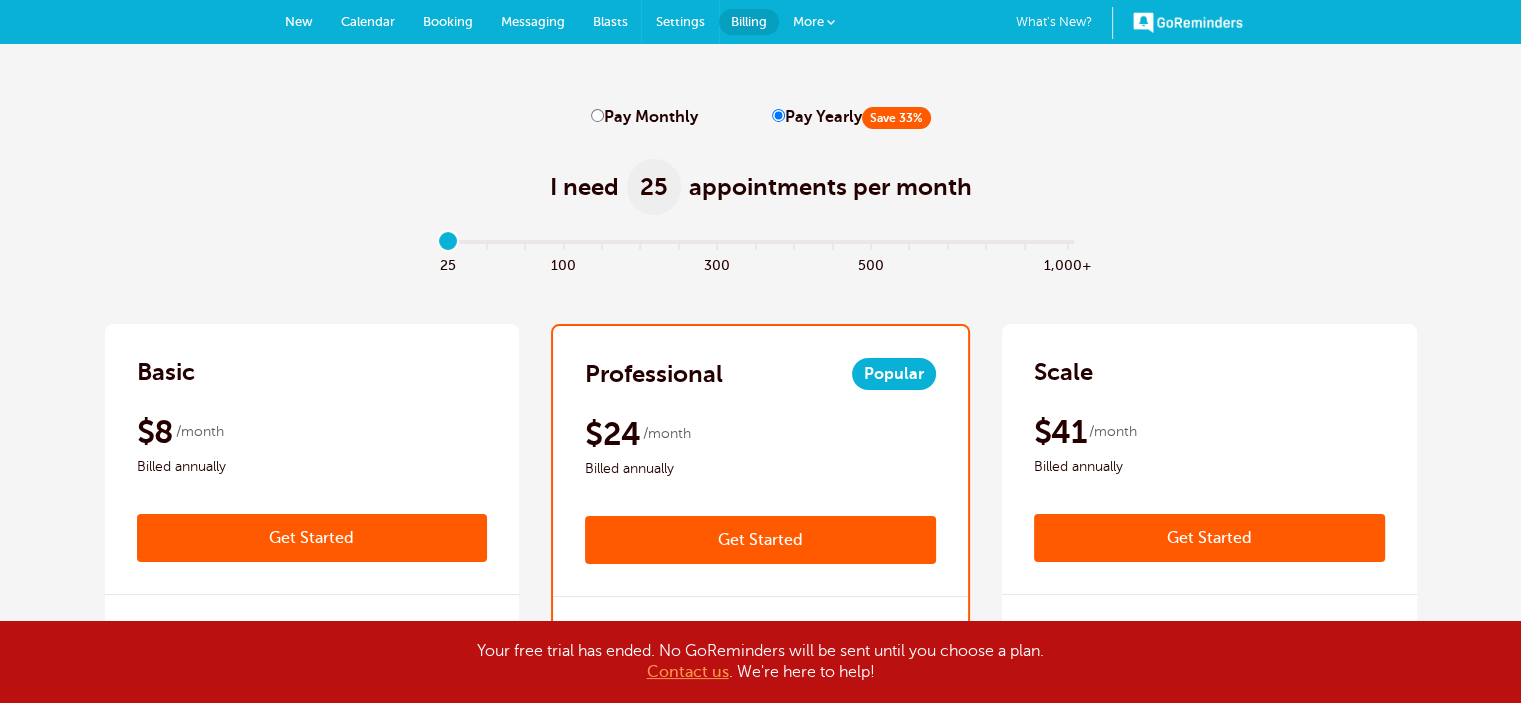 click on "Settings" at bounding box center (680, 22) 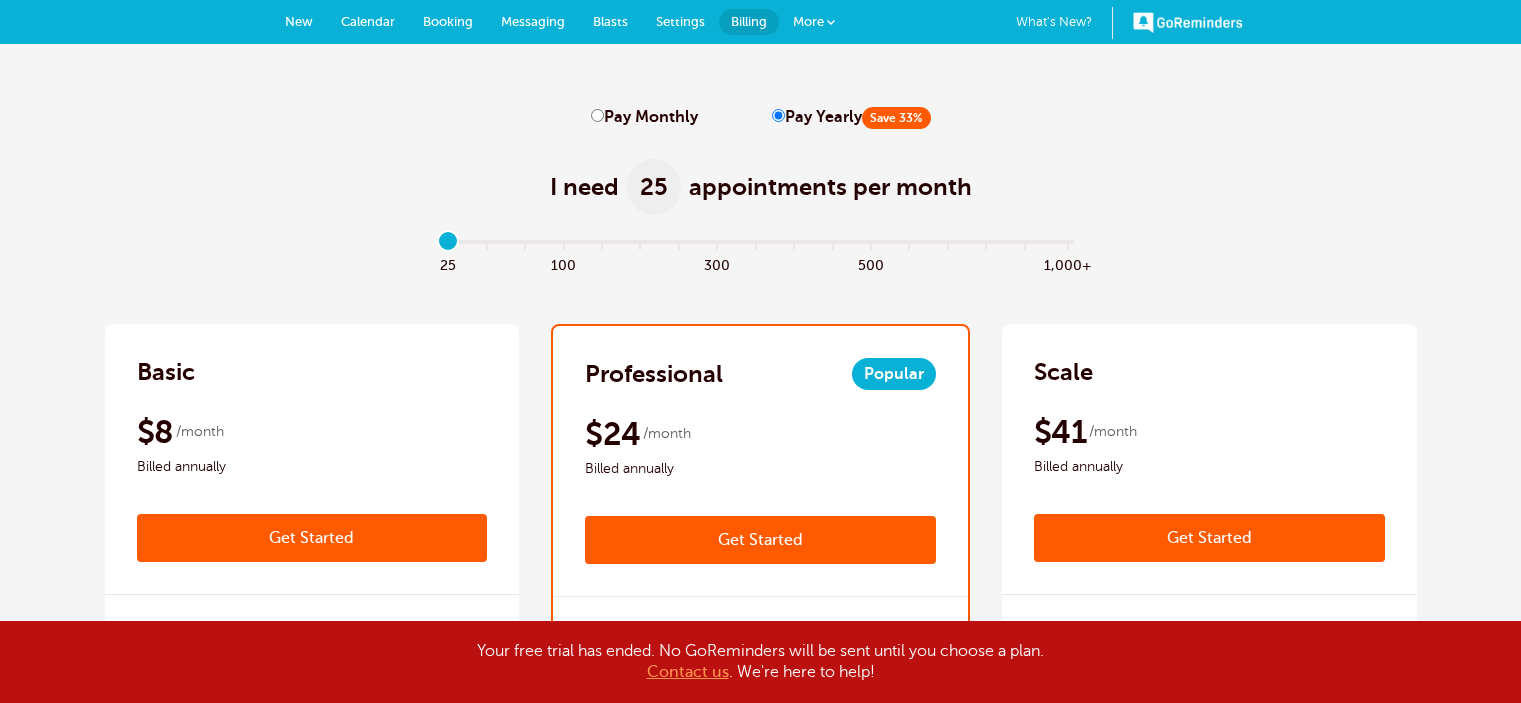 scroll, scrollTop: 0, scrollLeft: 0, axis: both 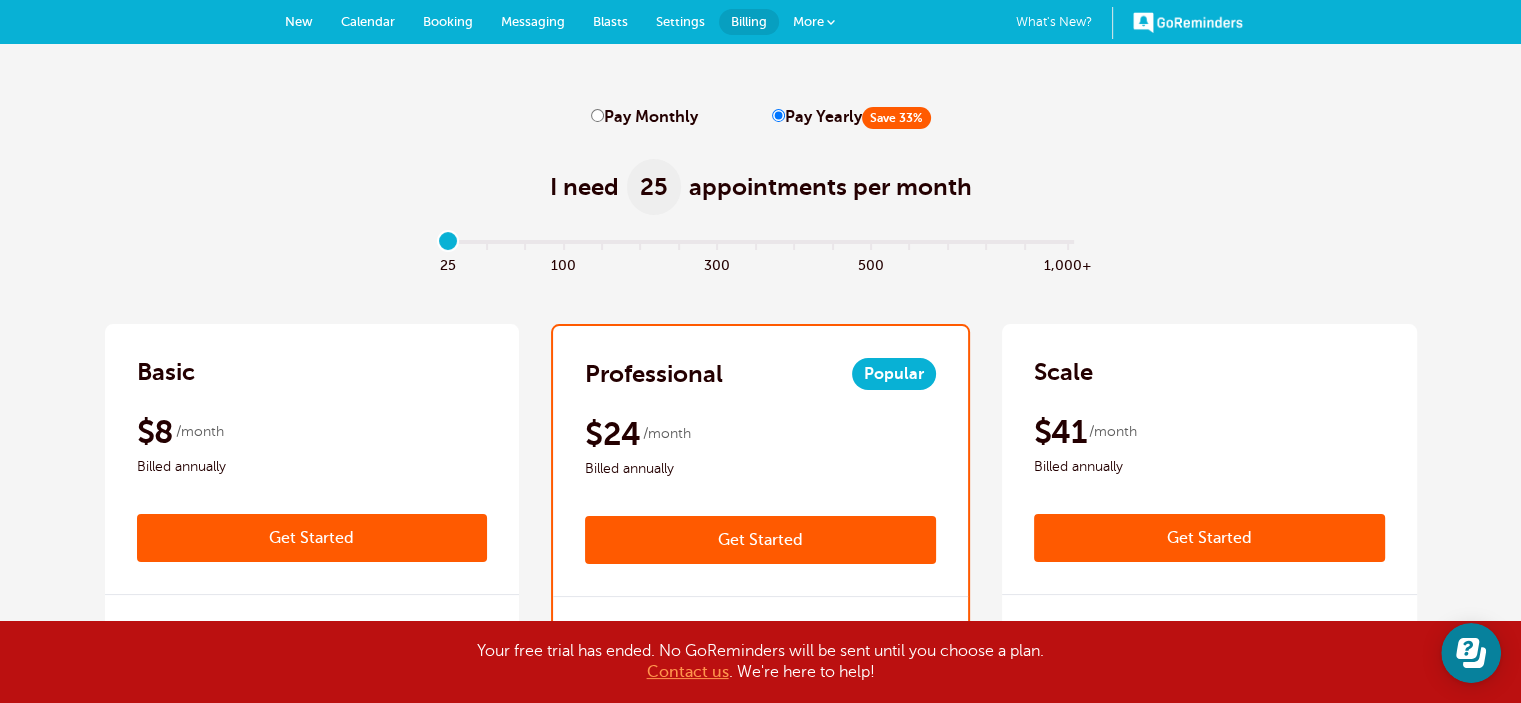 click on "Settings" at bounding box center [680, 22] 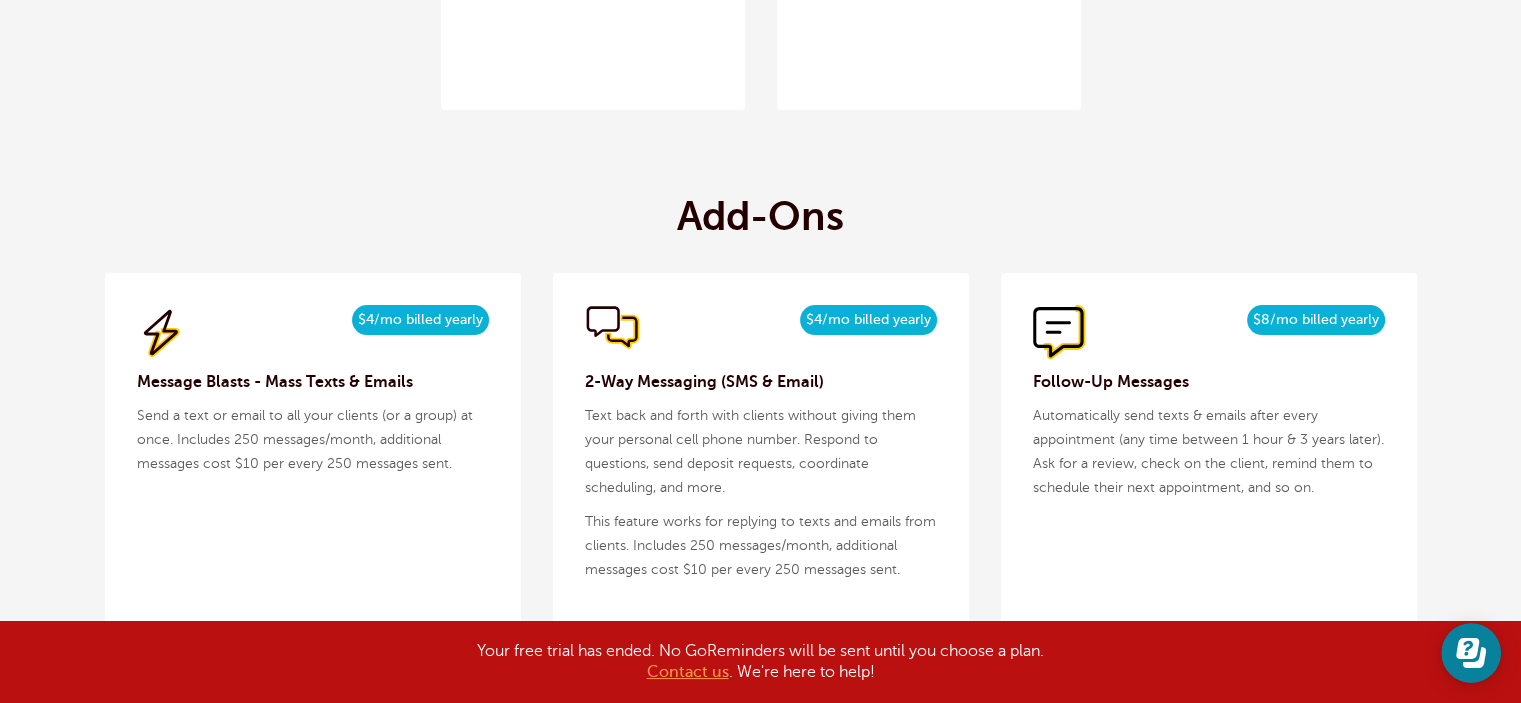 scroll, scrollTop: 0, scrollLeft: 0, axis: both 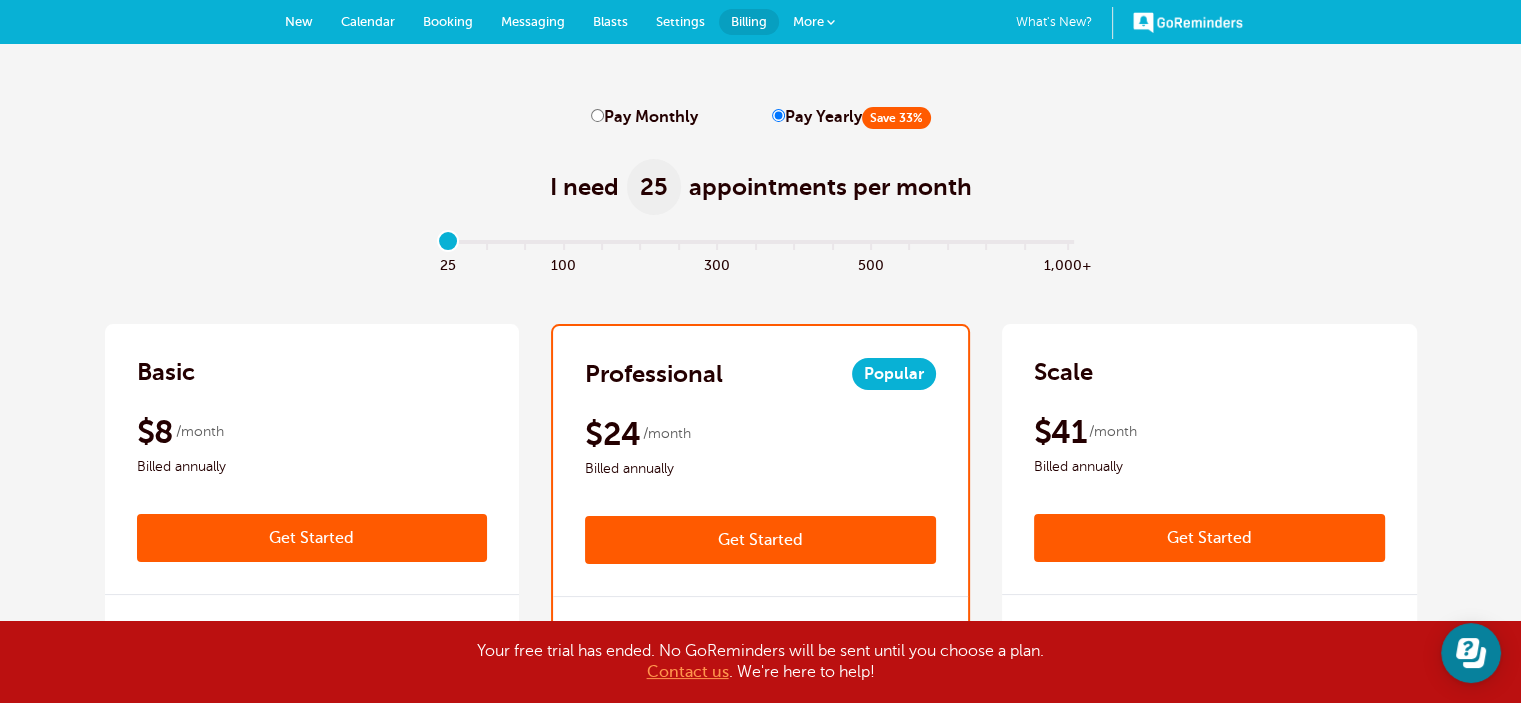 click on "GoReminders" at bounding box center [1188, 22] 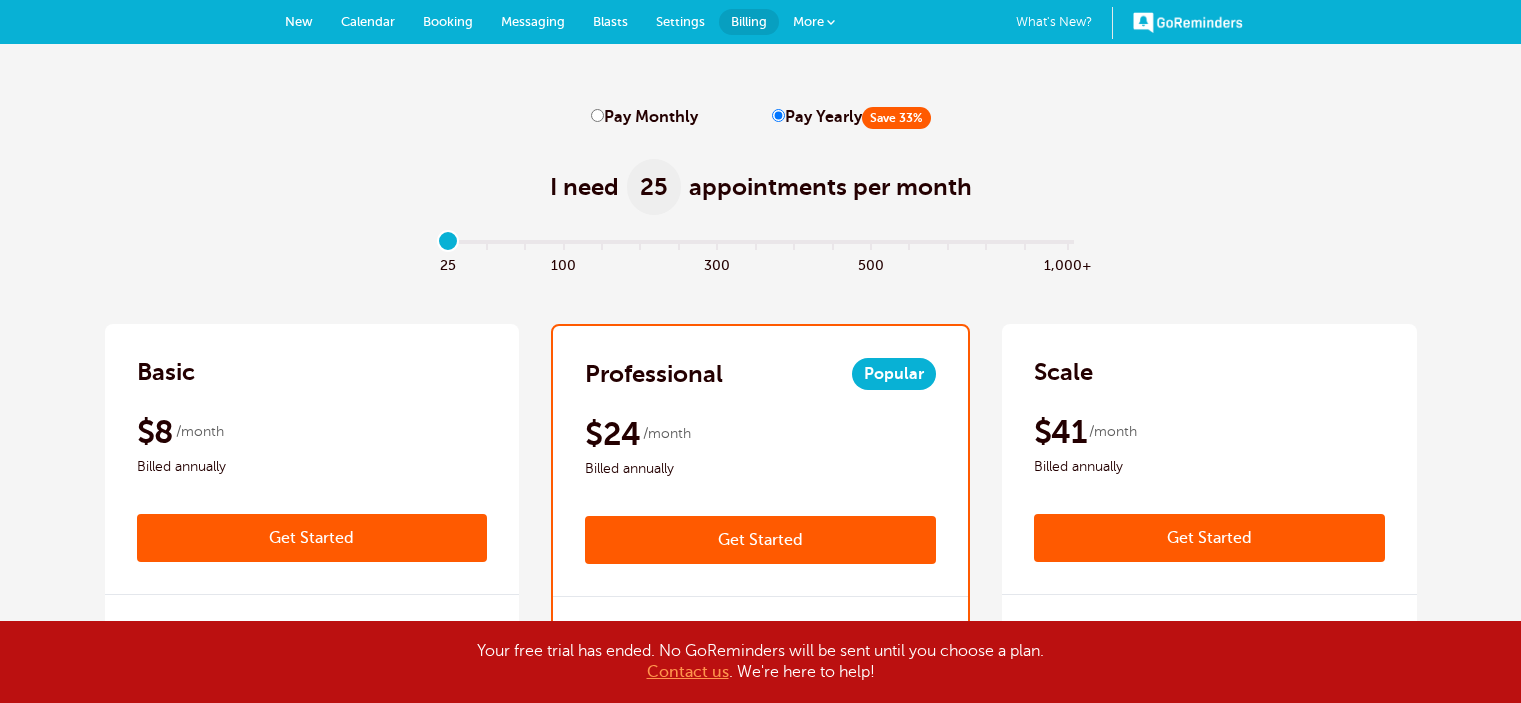 scroll, scrollTop: 0, scrollLeft: 0, axis: both 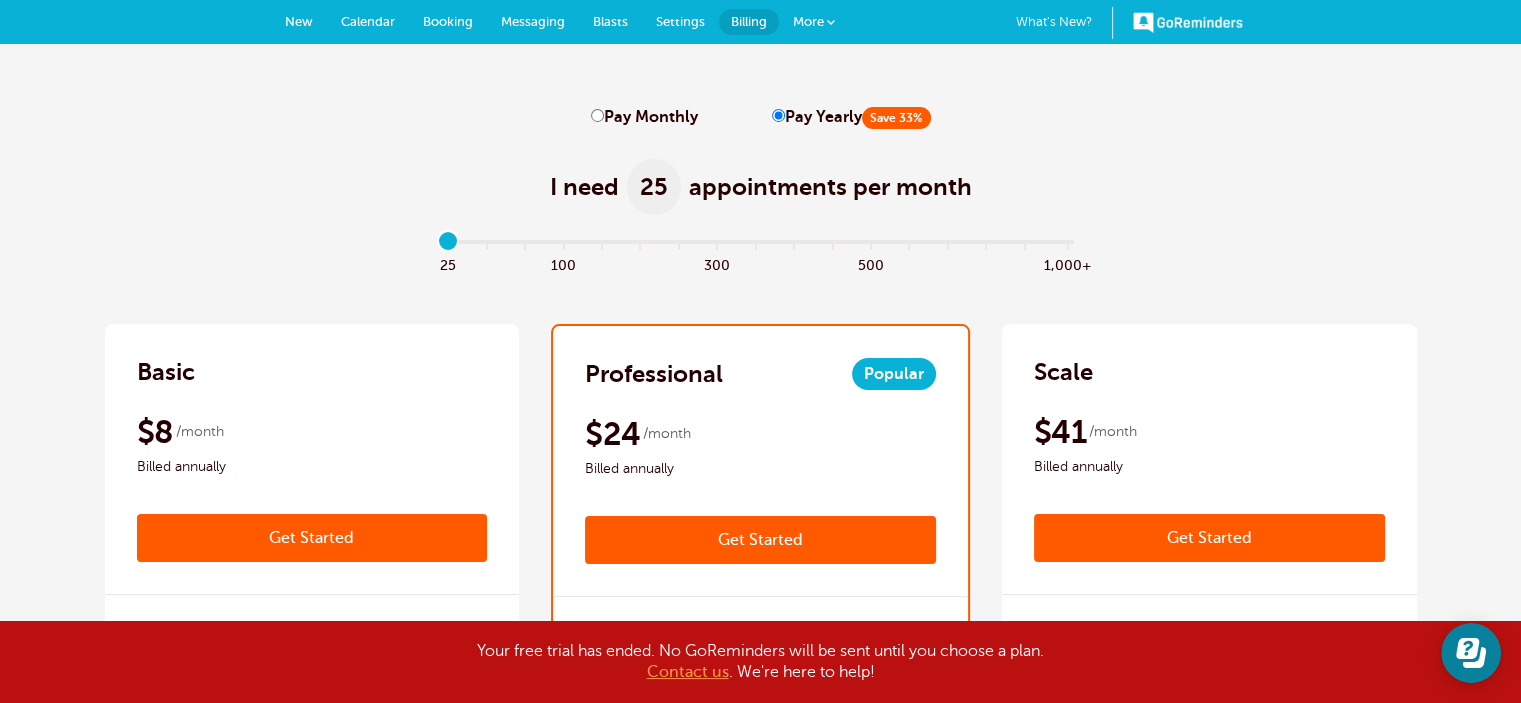 click on "GoReminders" at bounding box center (1188, 22) 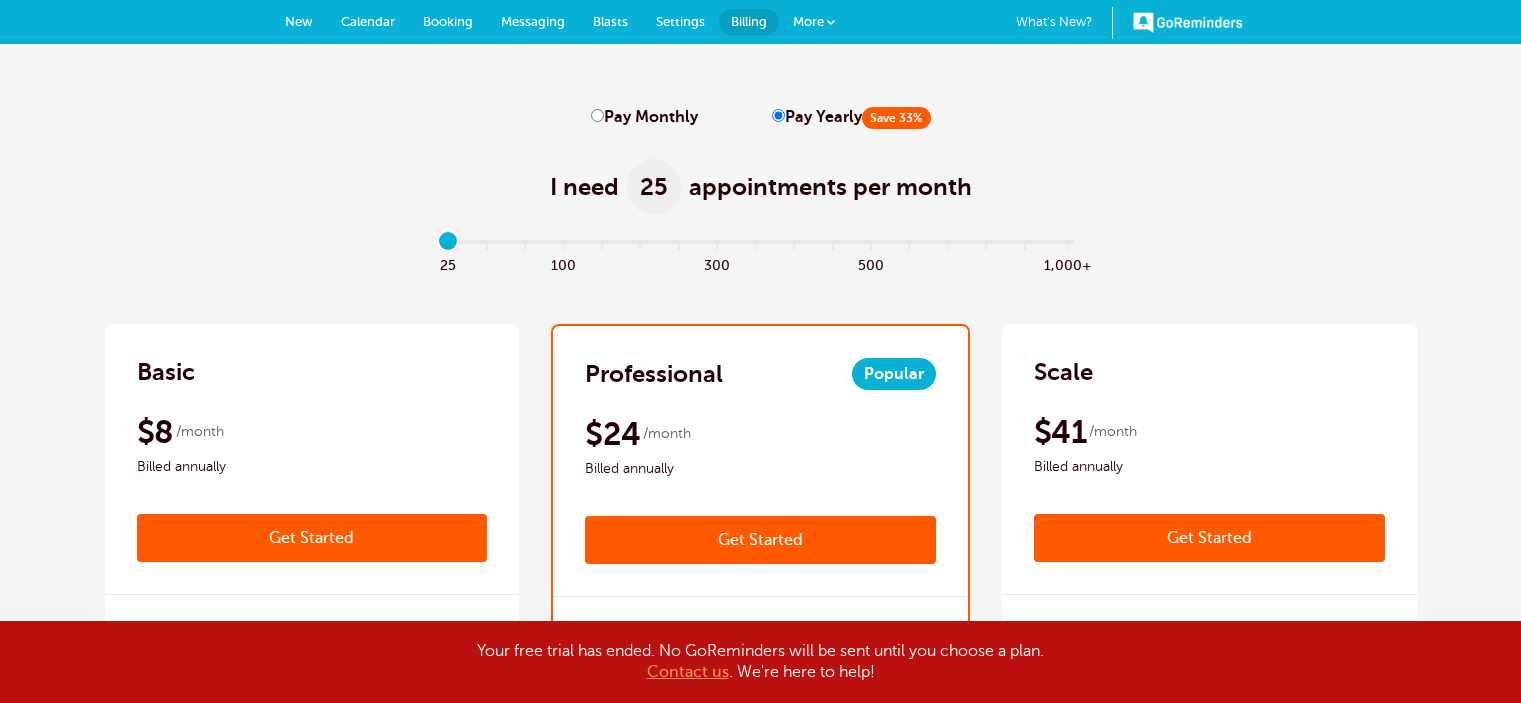 scroll, scrollTop: 0, scrollLeft: 0, axis: both 